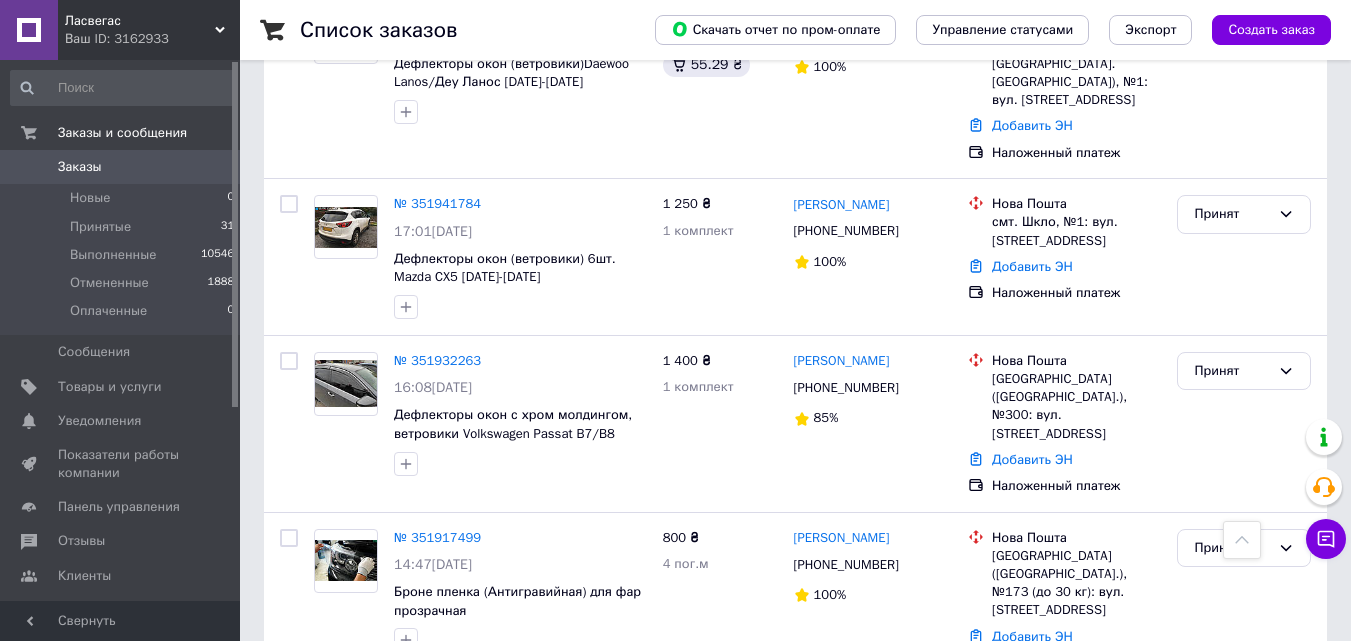 scroll, scrollTop: 1700, scrollLeft: 0, axis: vertical 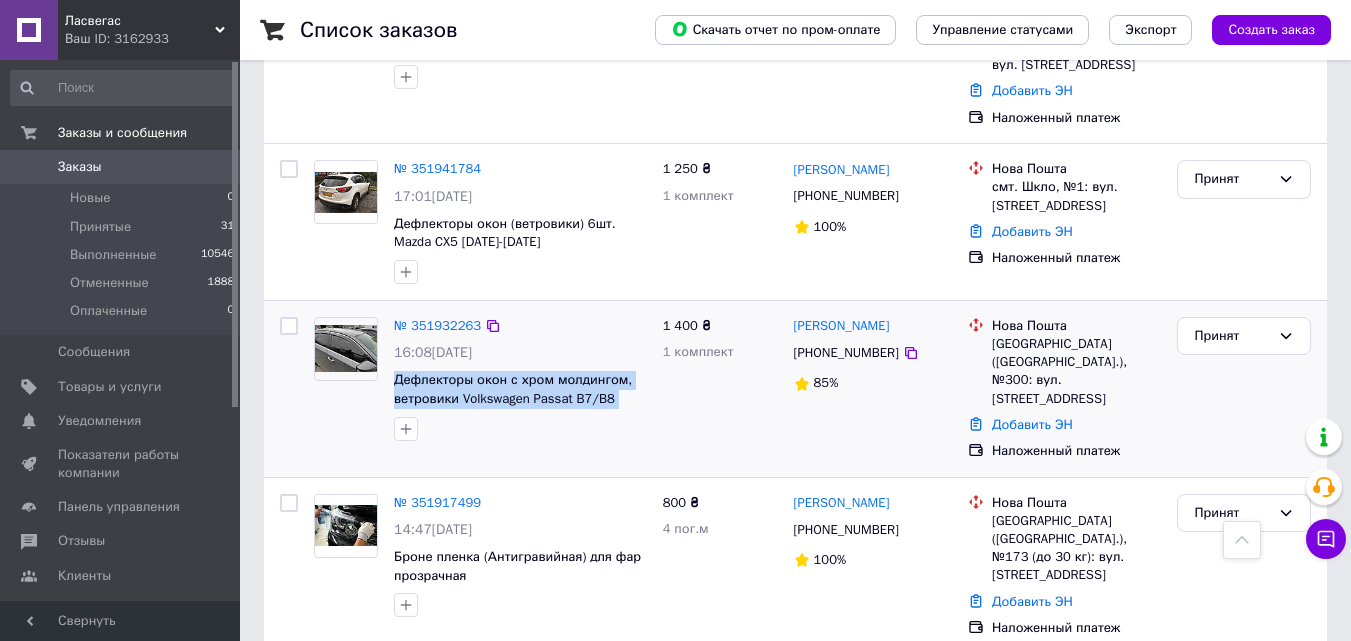 drag, startPoint x: 389, startPoint y: 340, endPoint x: 610, endPoint y: 376, distance: 223.91293 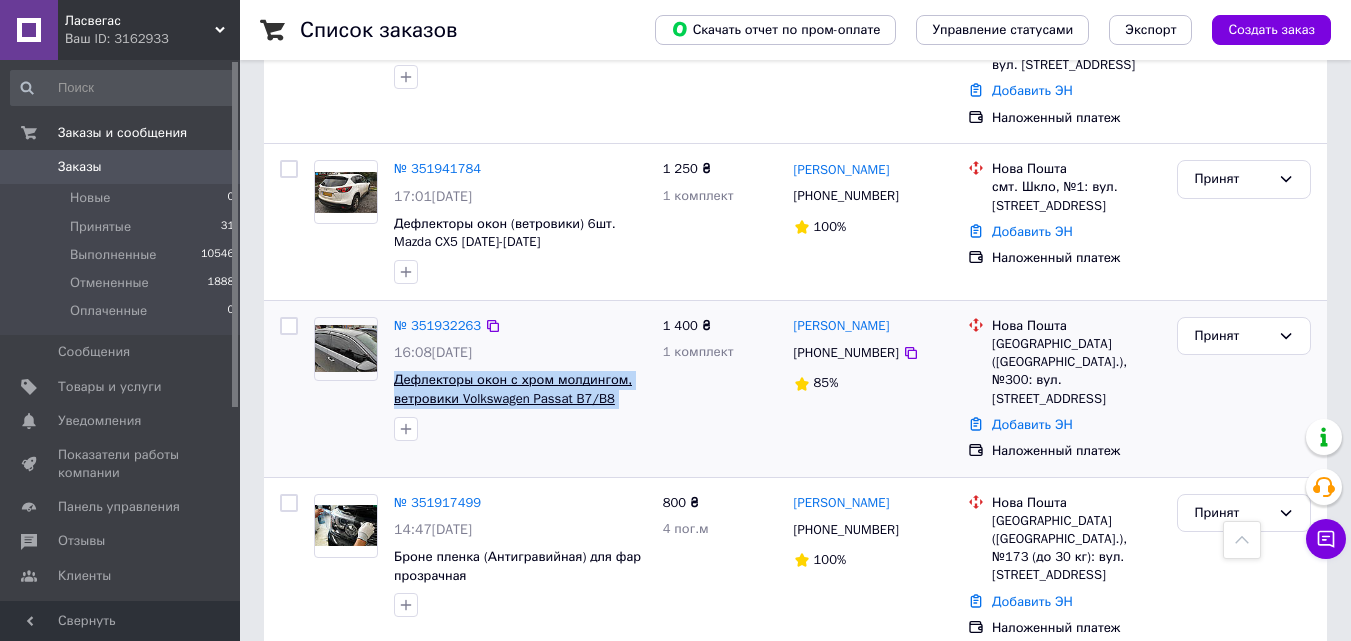 copy on "Дефлекторы окон с хром молдингом, ветровики Volkswagen Passat B7/B8 американец [DATE]-[DATE]" 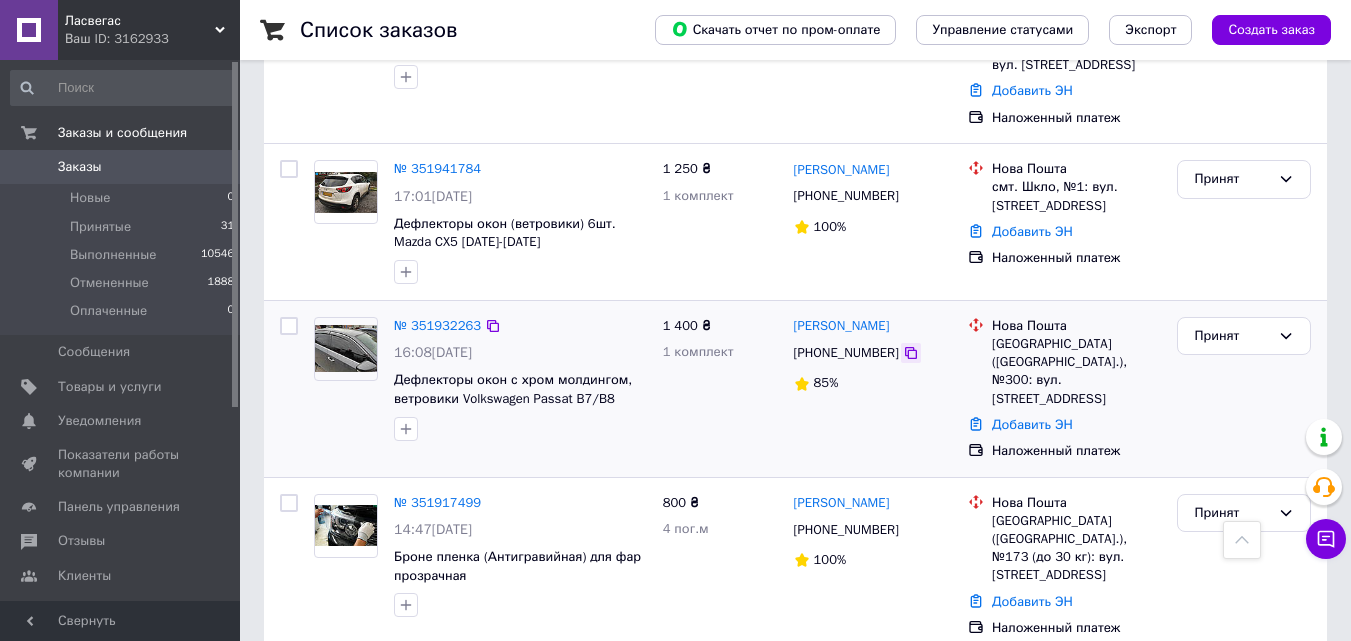 click 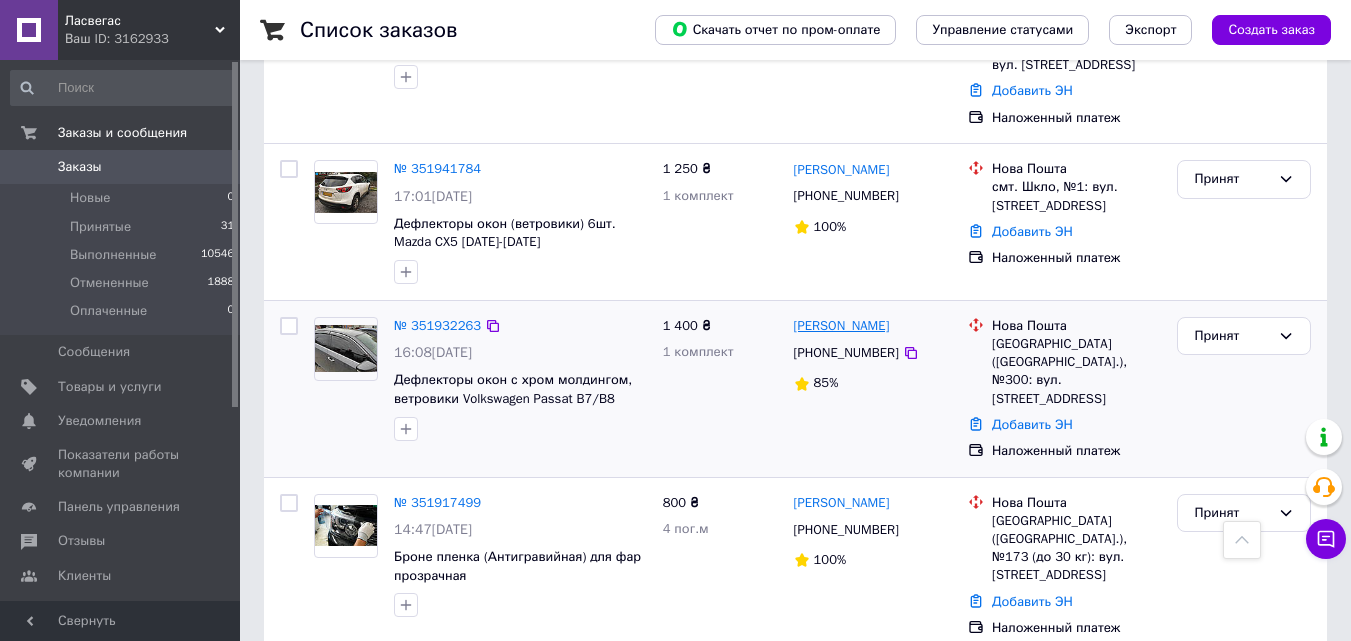 drag, startPoint x: 927, startPoint y: 284, endPoint x: 858, endPoint y: 287, distance: 69.065186 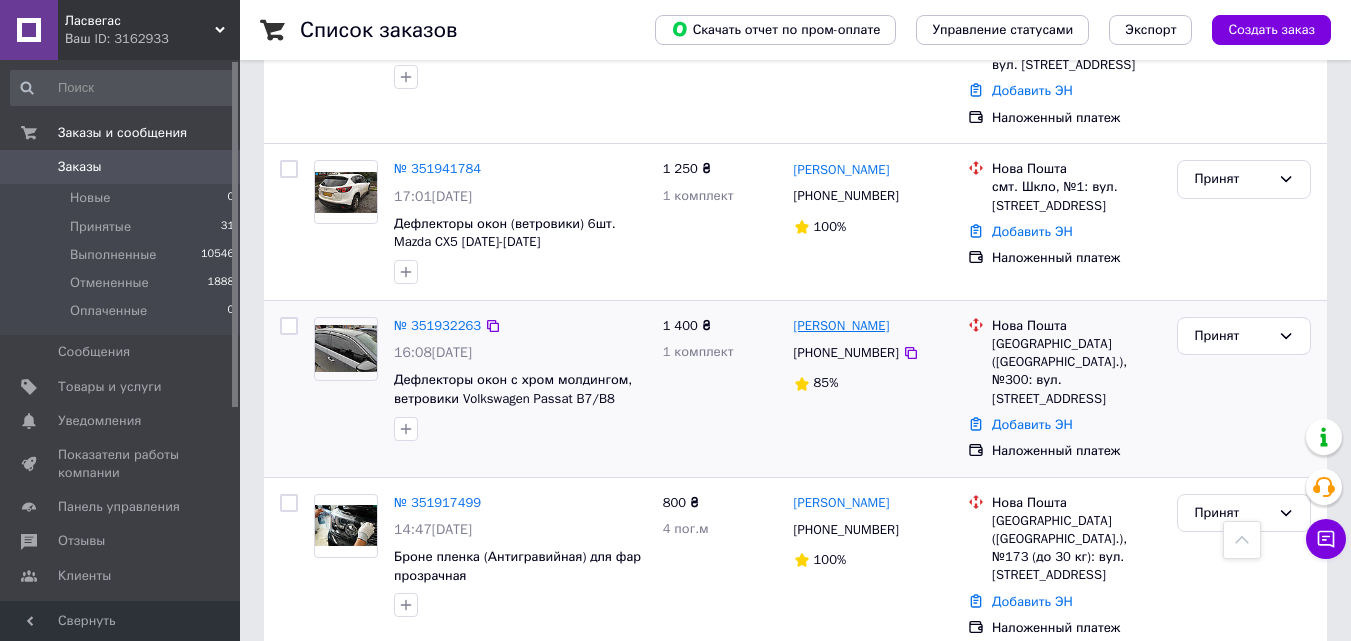 copy on "Кузьменко" 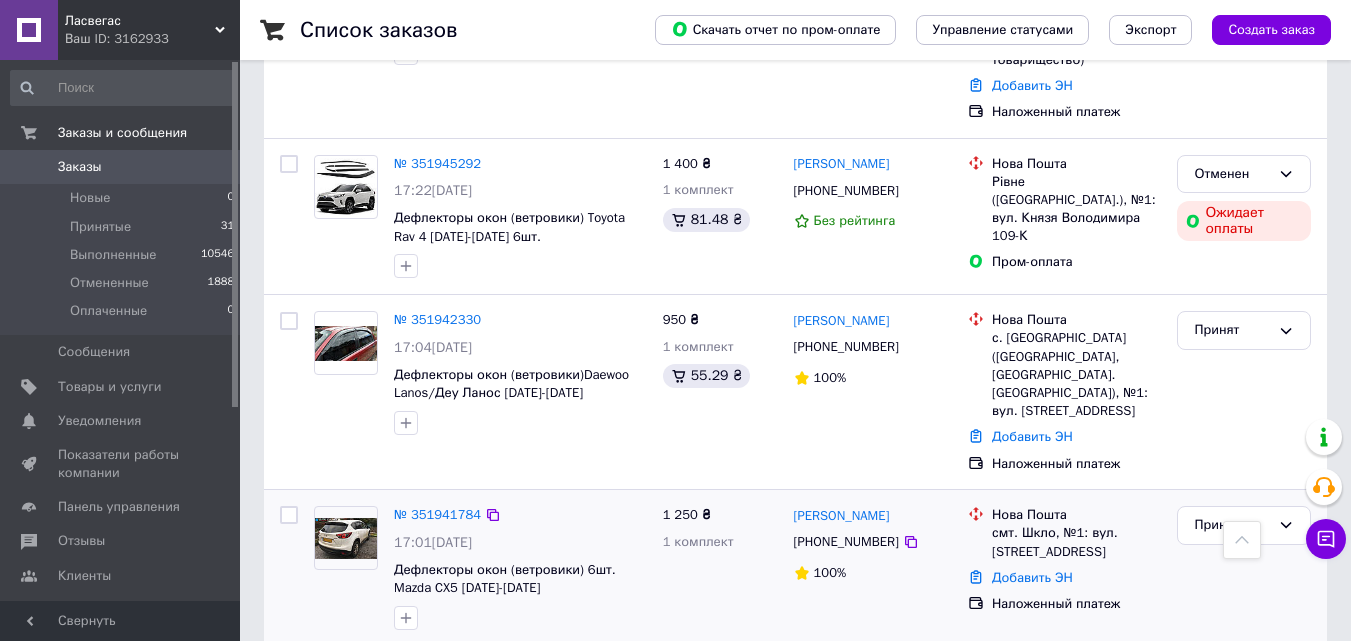 scroll, scrollTop: 1352, scrollLeft: 0, axis: vertical 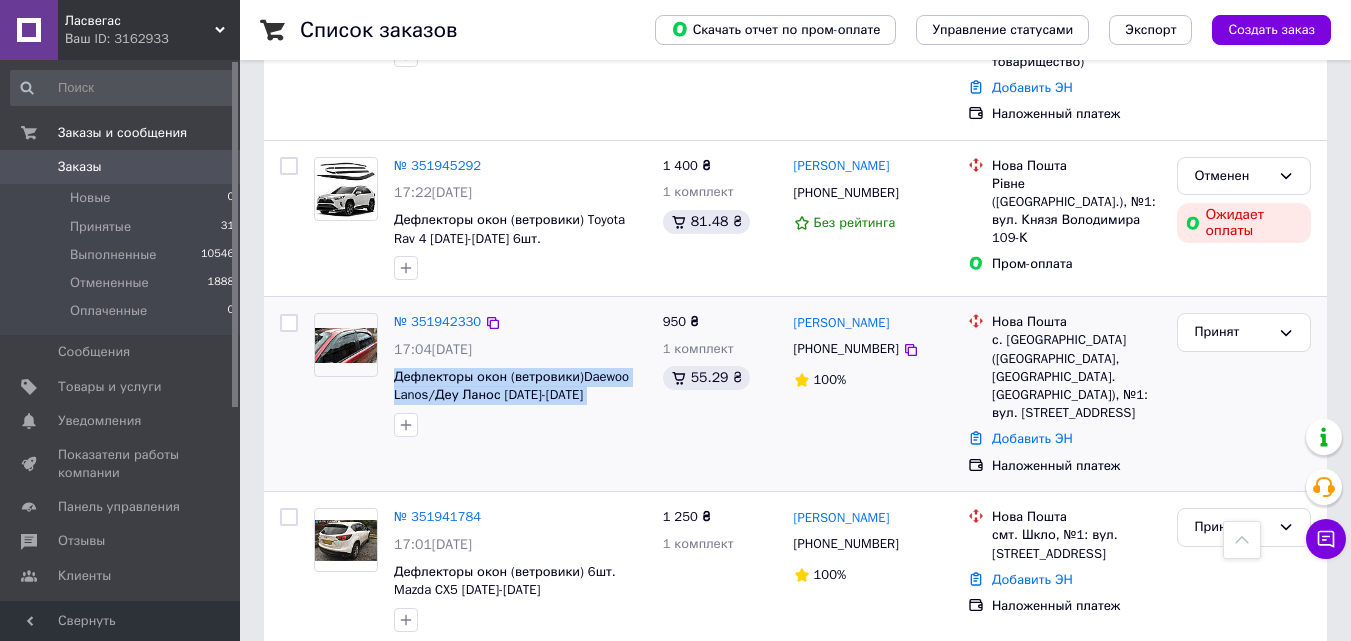 drag, startPoint x: 389, startPoint y: 335, endPoint x: 637, endPoint y: 367, distance: 250.056 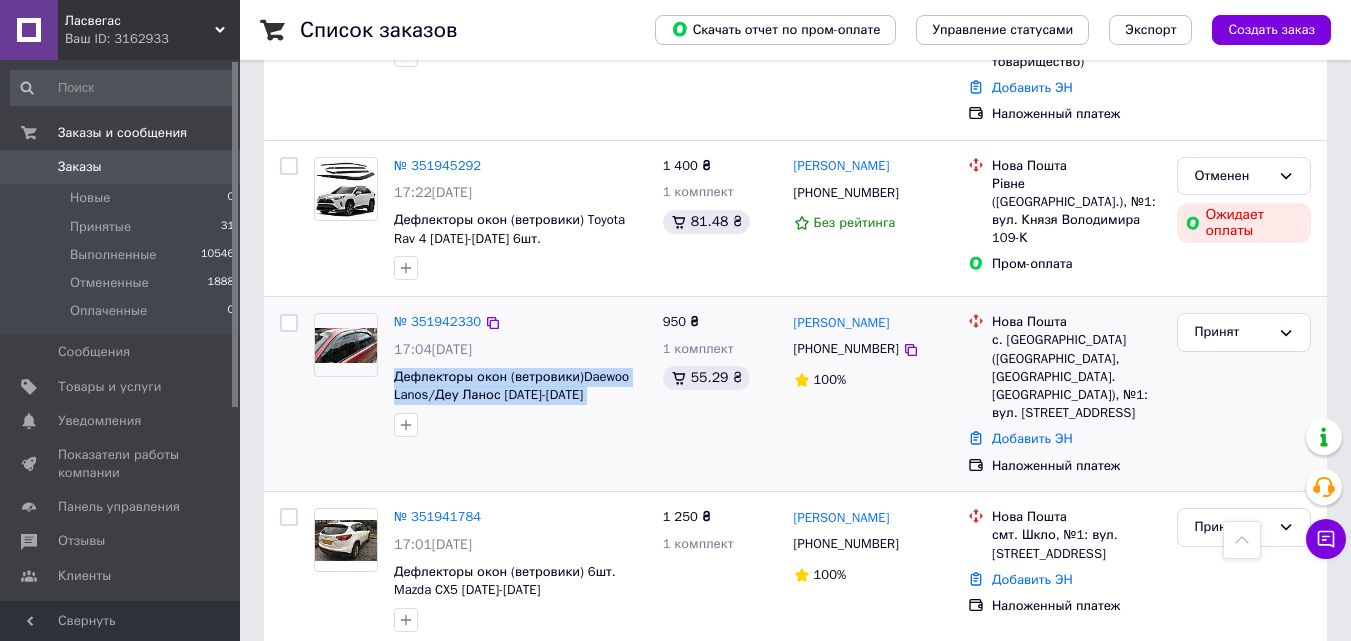 copy on "Дефлекторы окон (ветровики)Daewoo Lanos/Деу Ланос [DATE]-[DATE] (Autoclover/" 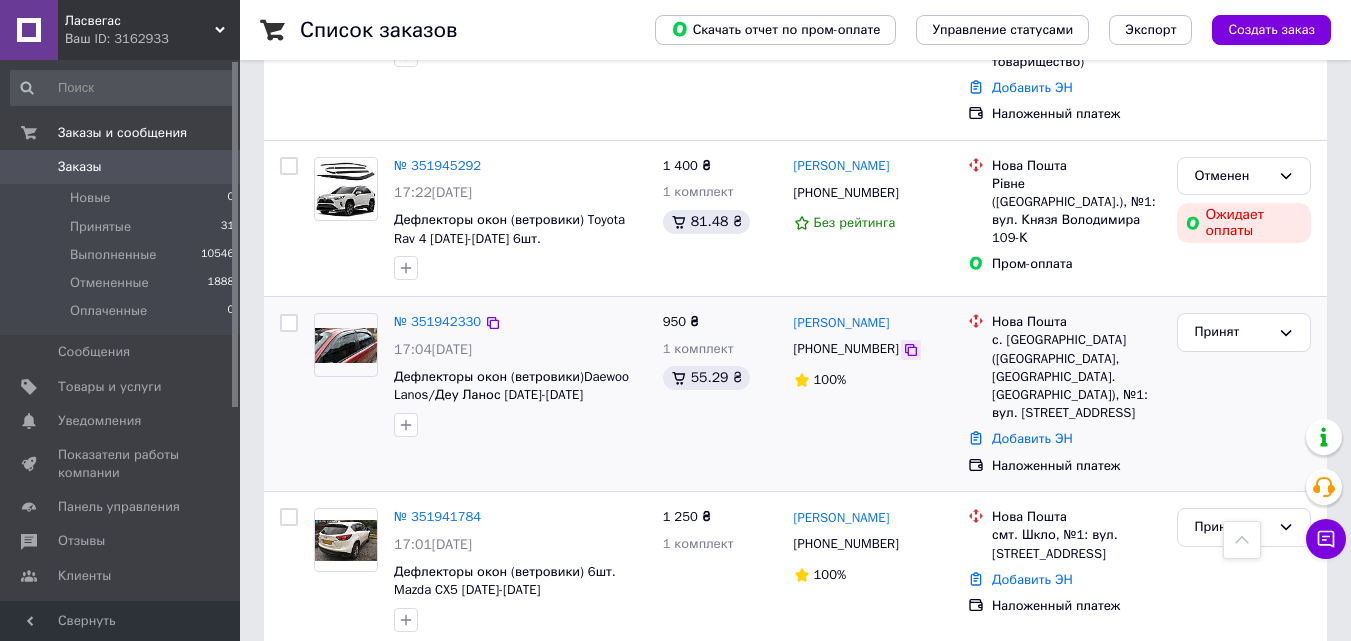 click at bounding box center [911, 350] 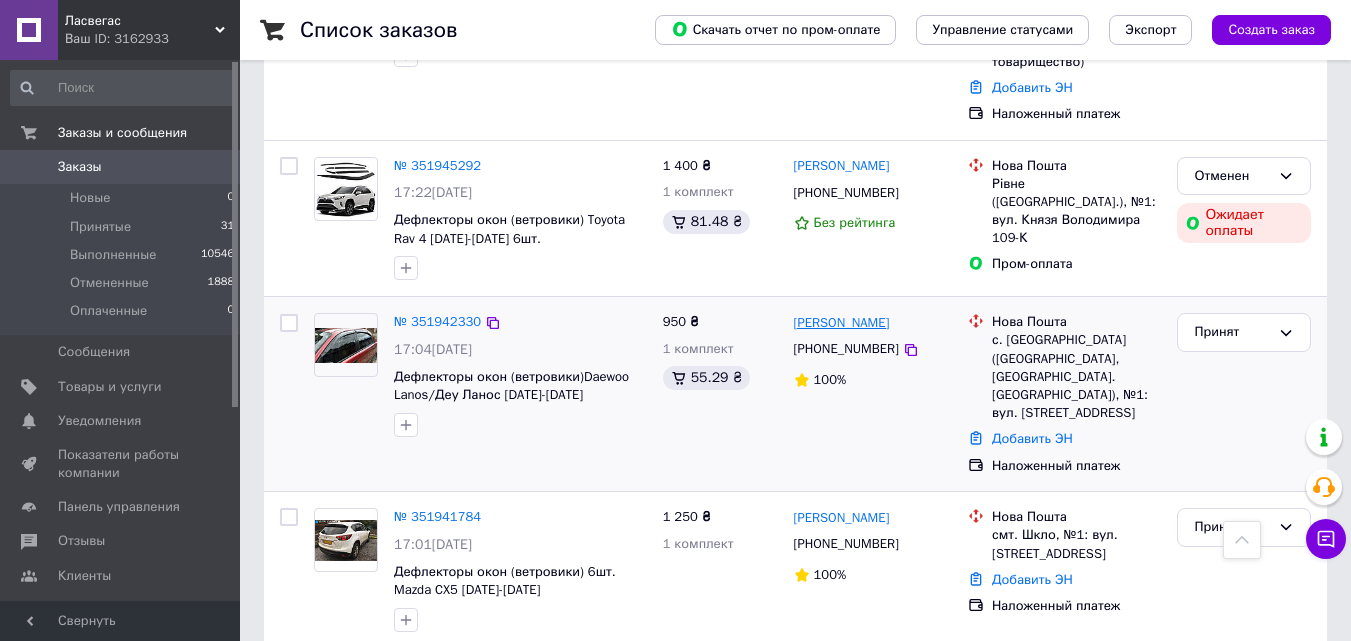 drag, startPoint x: 788, startPoint y: 284, endPoint x: 830, endPoint y: 278, distance: 42.426407 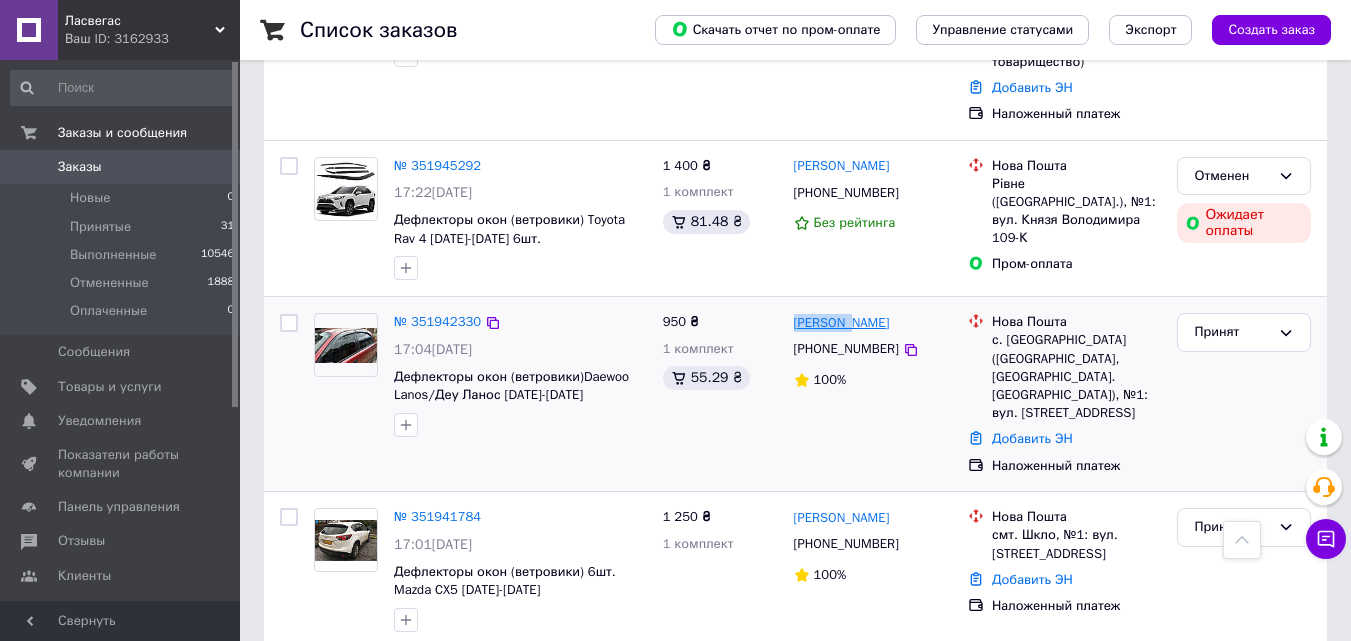 drag, startPoint x: 792, startPoint y: 285, endPoint x: 827, endPoint y: 285, distance: 35 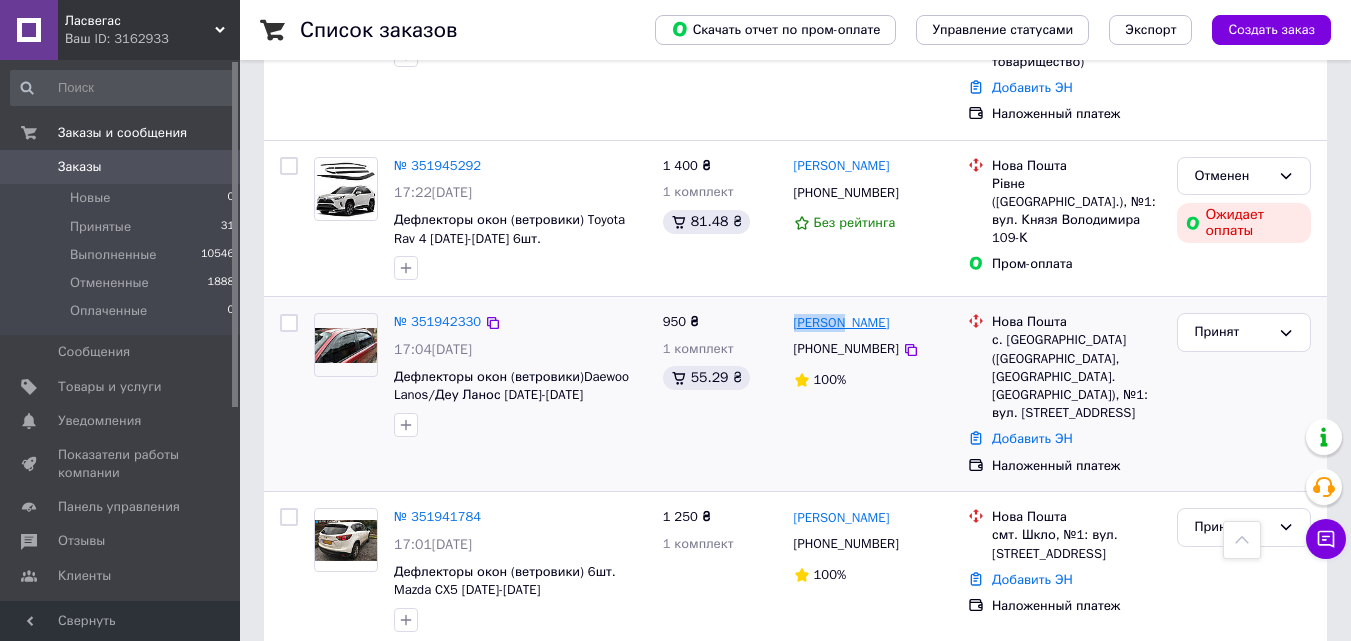 copy on "[PERSON_NAME]" 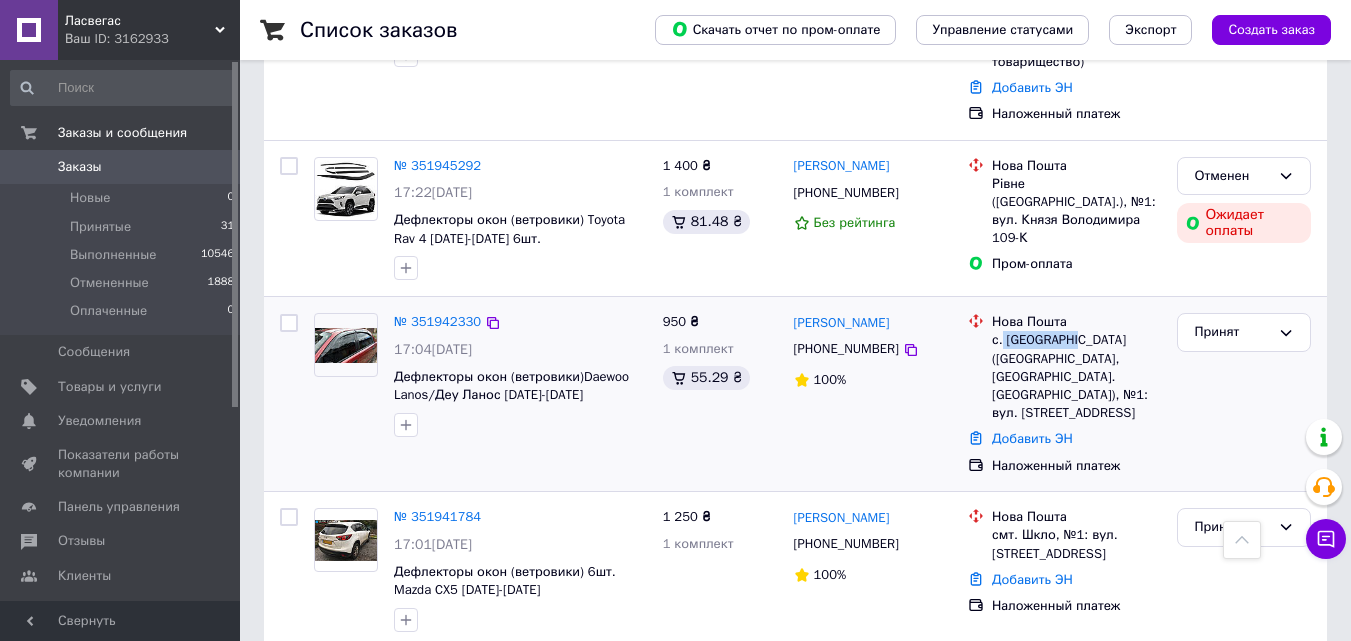 drag, startPoint x: 1001, startPoint y: 302, endPoint x: 1079, endPoint y: 297, distance: 78.160095 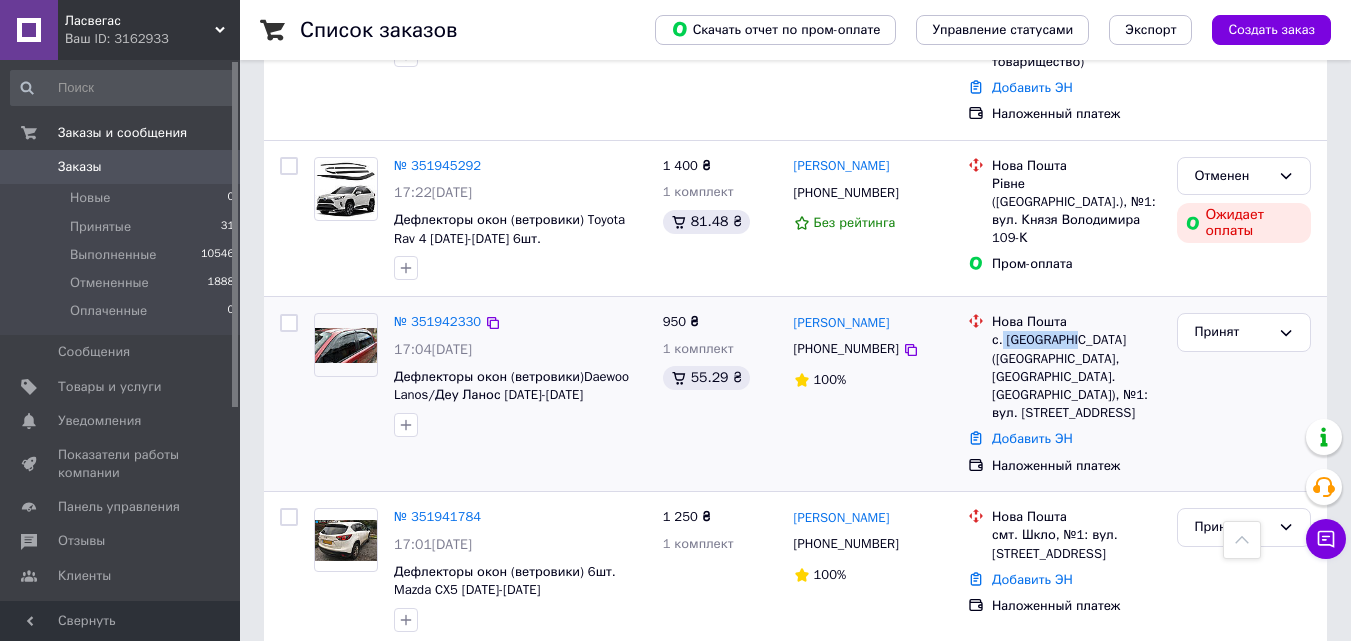 copy on "Миколаївка" 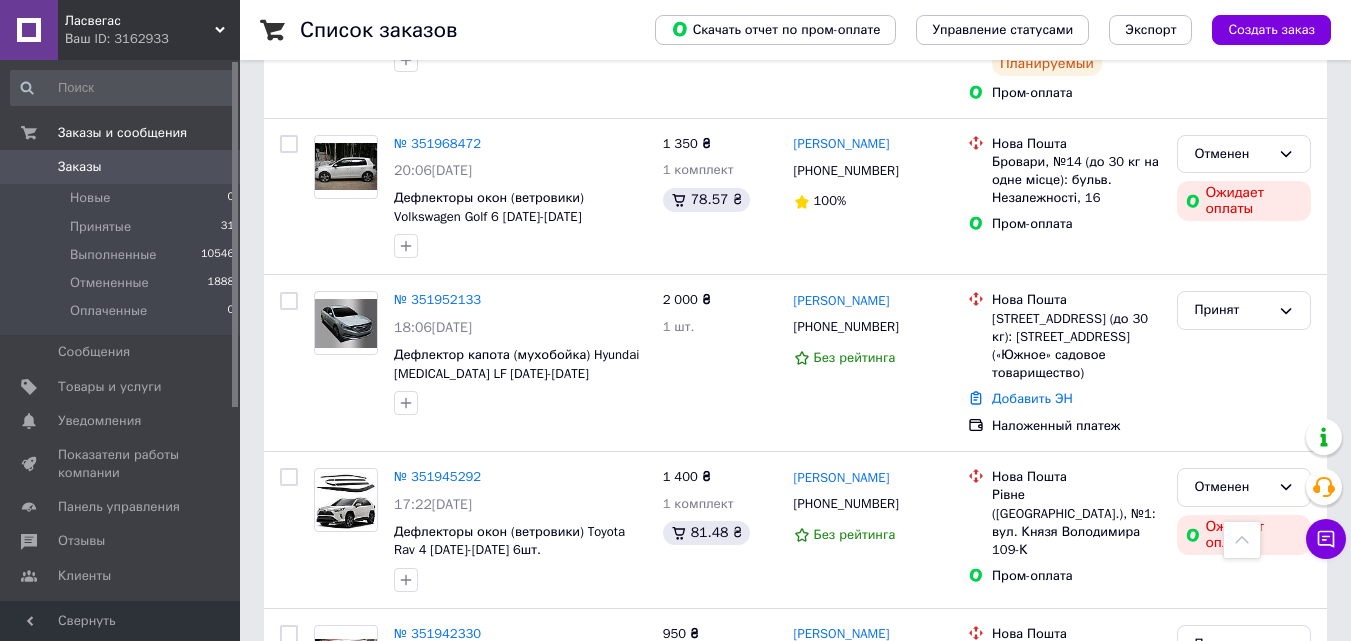 scroll, scrollTop: 0, scrollLeft: 0, axis: both 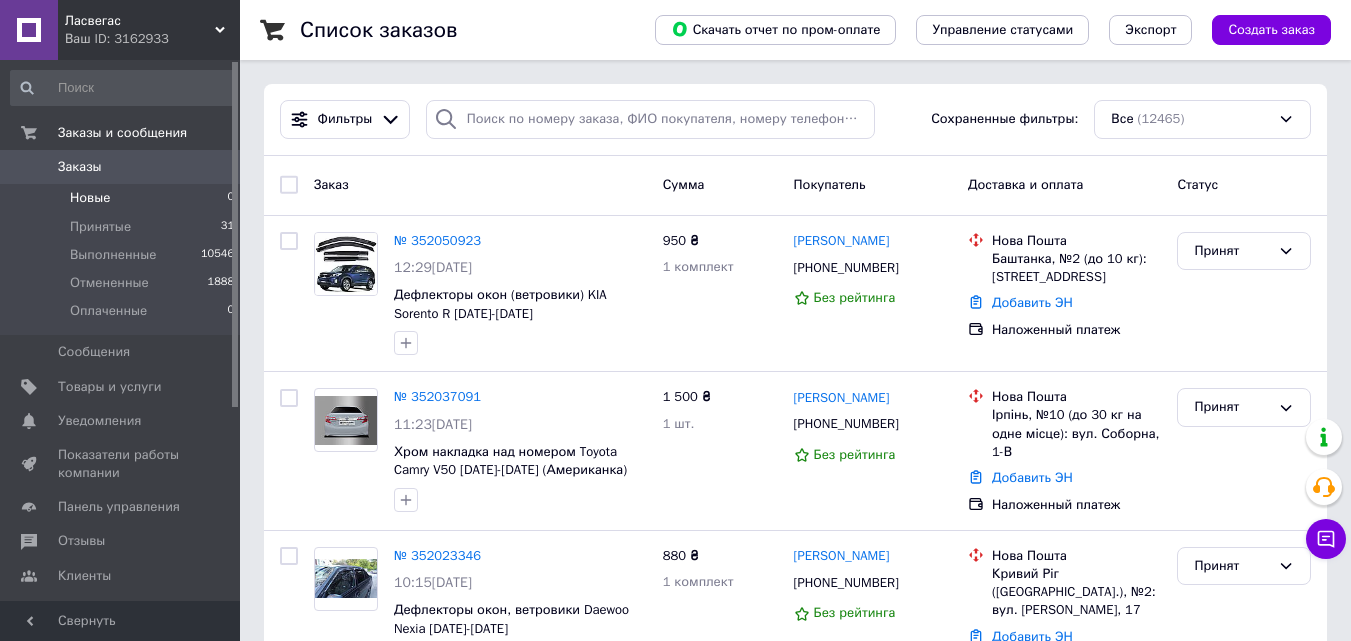 click on "Новые 0" at bounding box center [123, 198] 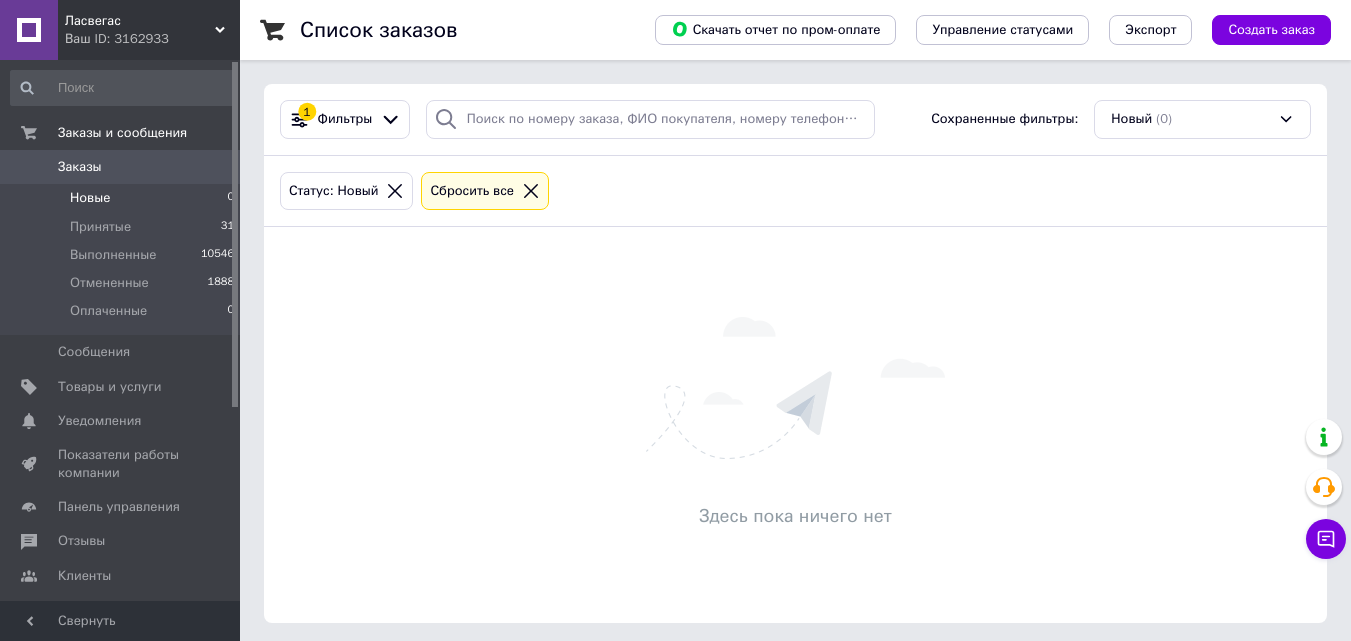 click on "Заказы 0" at bounding box center (123, 167) 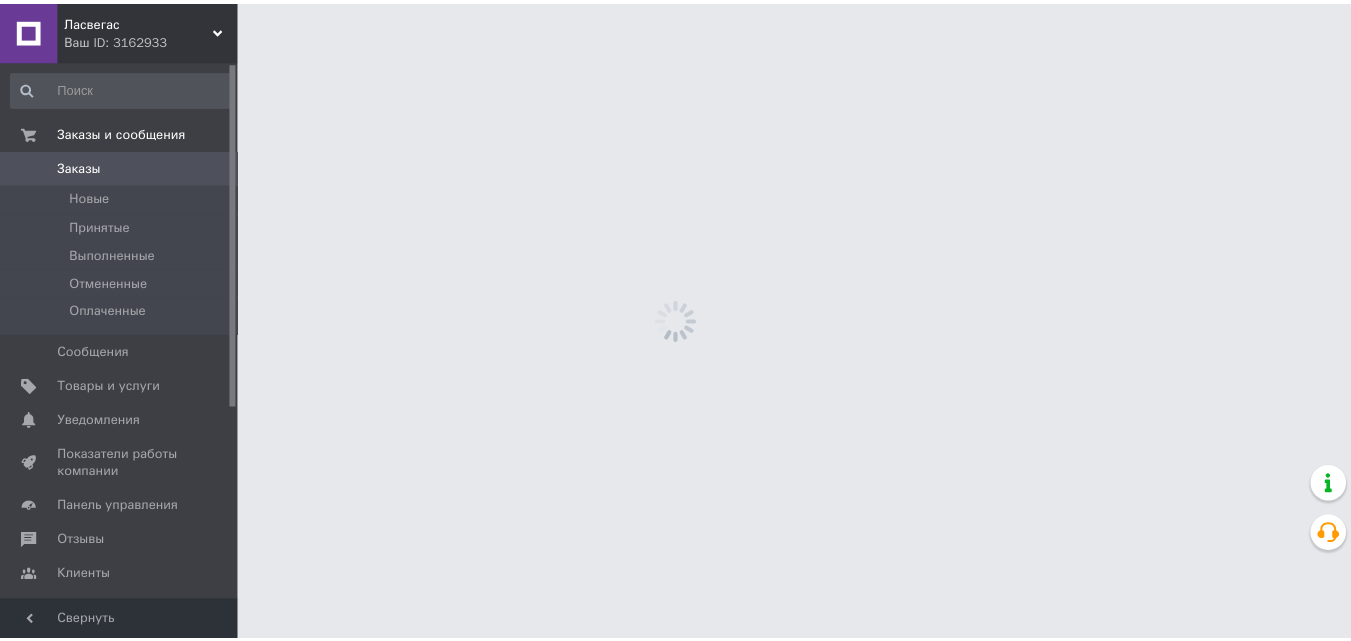 scroll, scrollTop: 0, scrollLeft: 0, axis: both 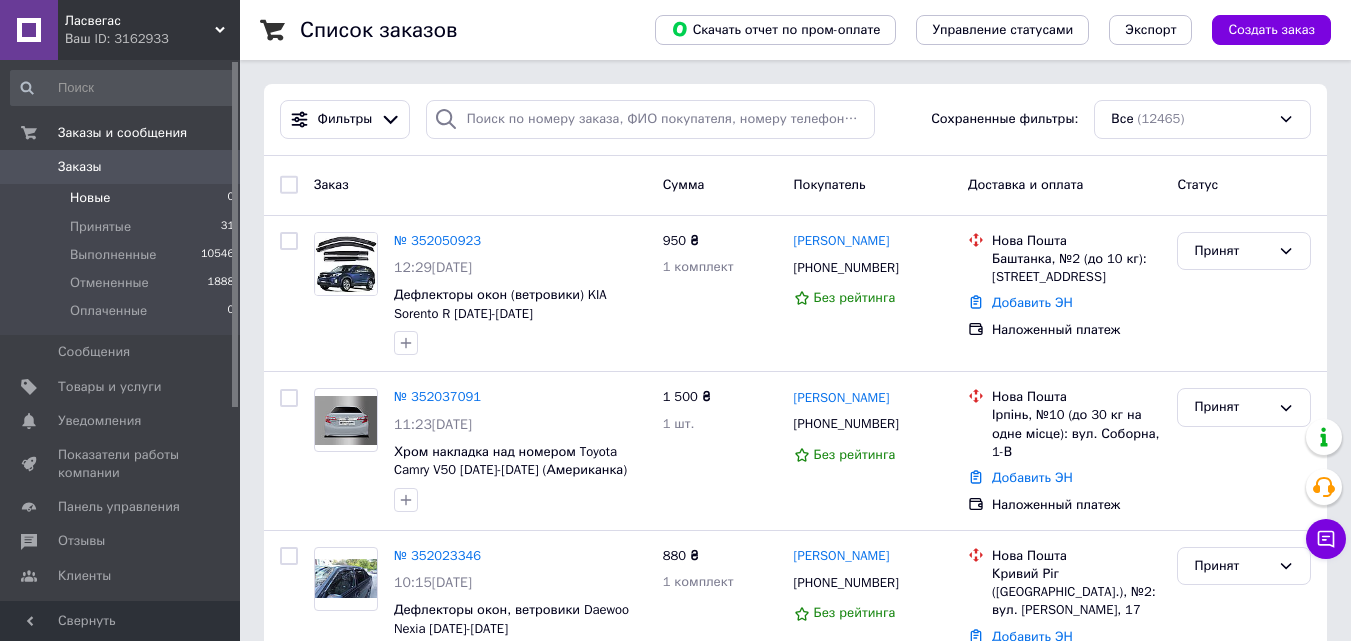 click on "Новые 0" at bounding box center (123, 198) 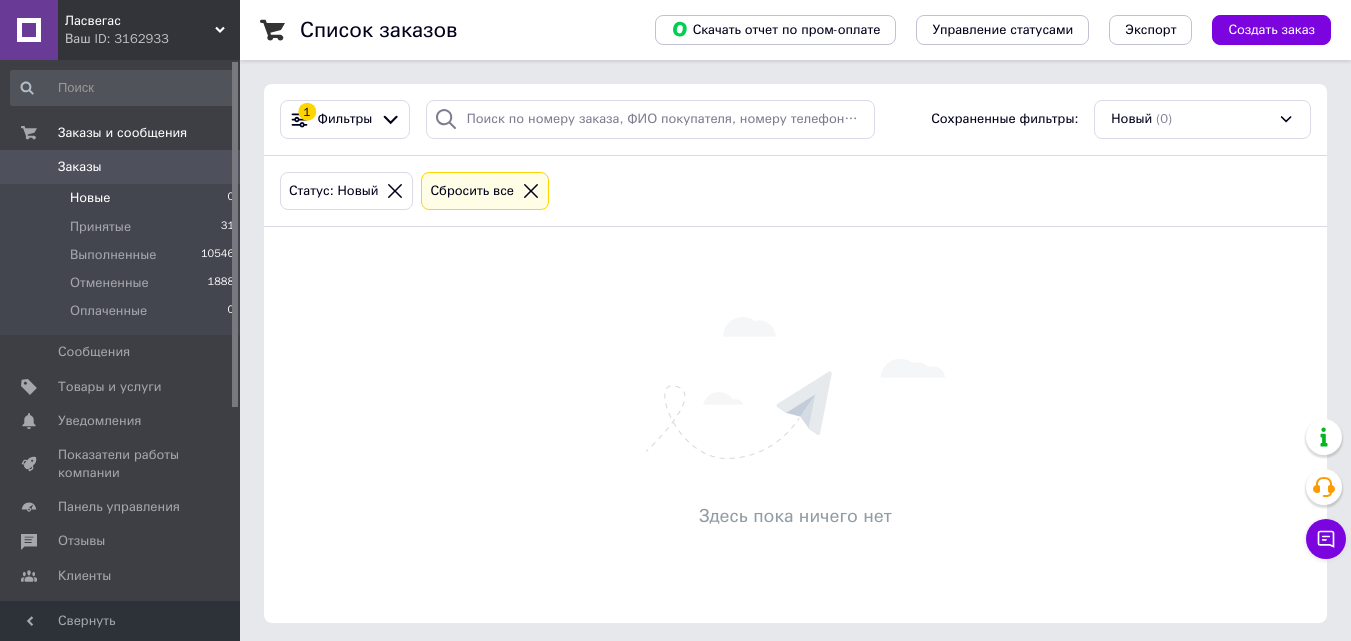 click on "0" at bounding box center [212, 167] 